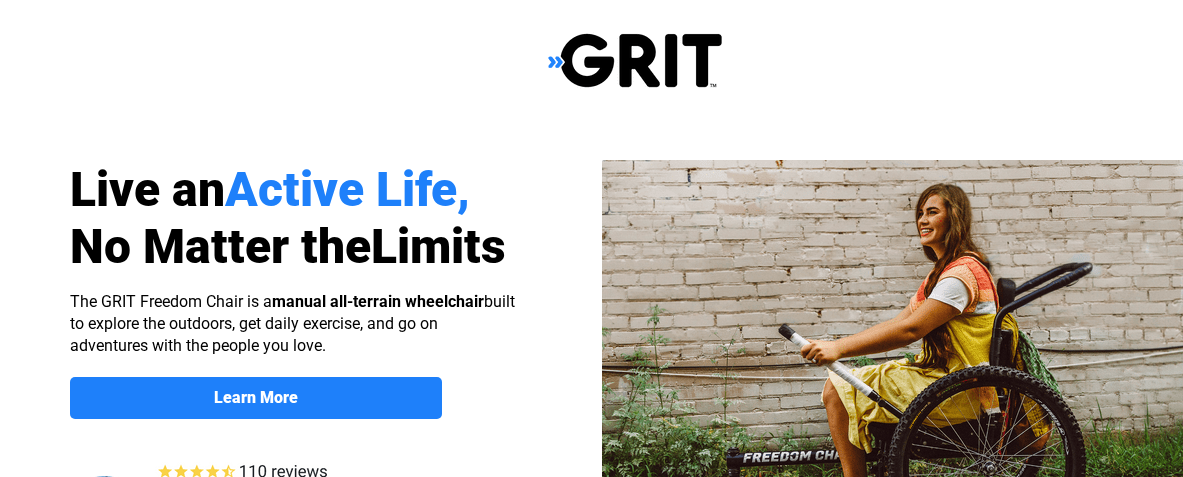 scroll, scrollTop: 0, scrollLeft: 0, axis: both 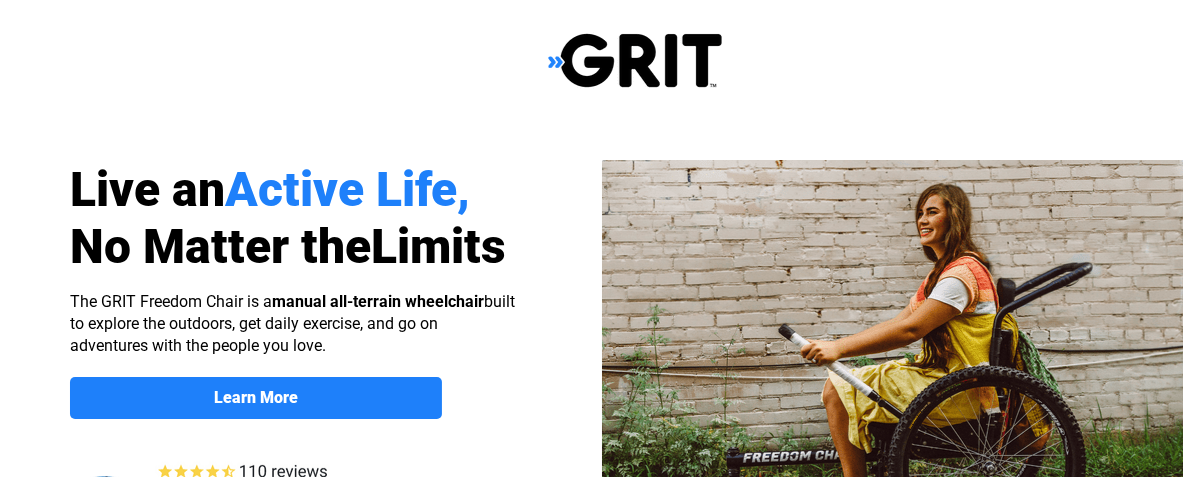 select on "US" 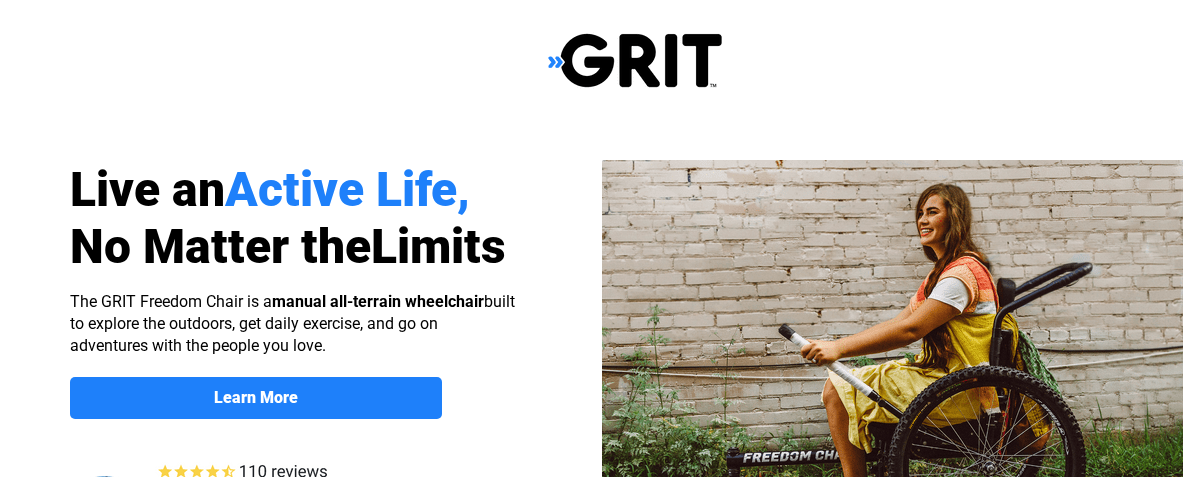 scroll, scrollTop: 0, scrollLeft: 0, axis: both 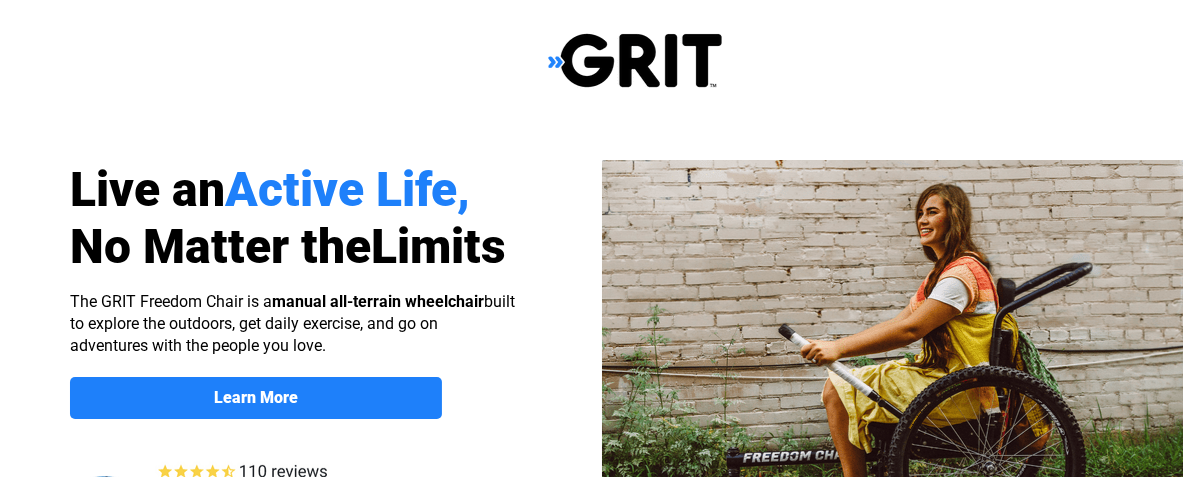 select on "US" 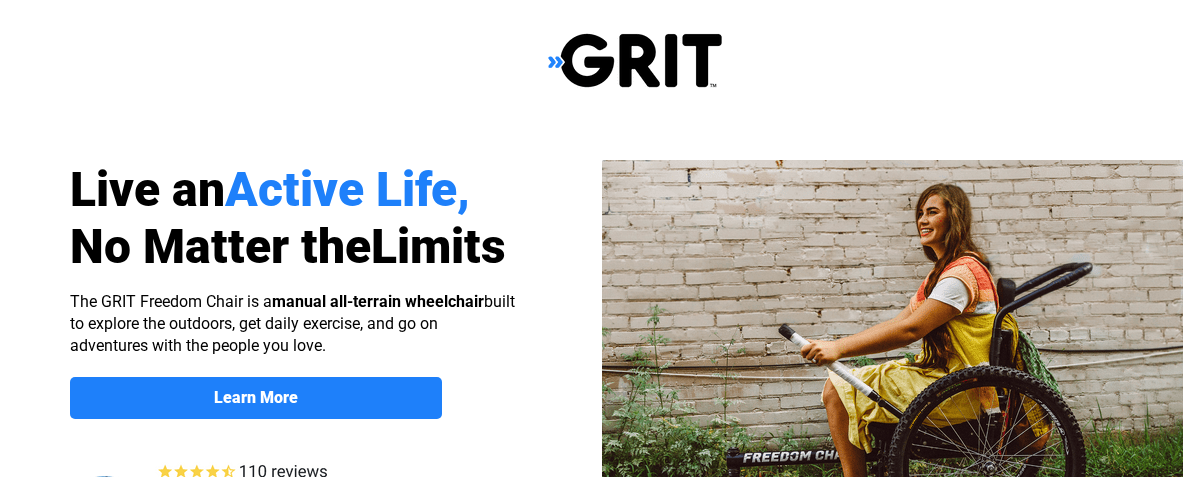scroll, scrollTop: 0, scrollLeft: 0, axis: both 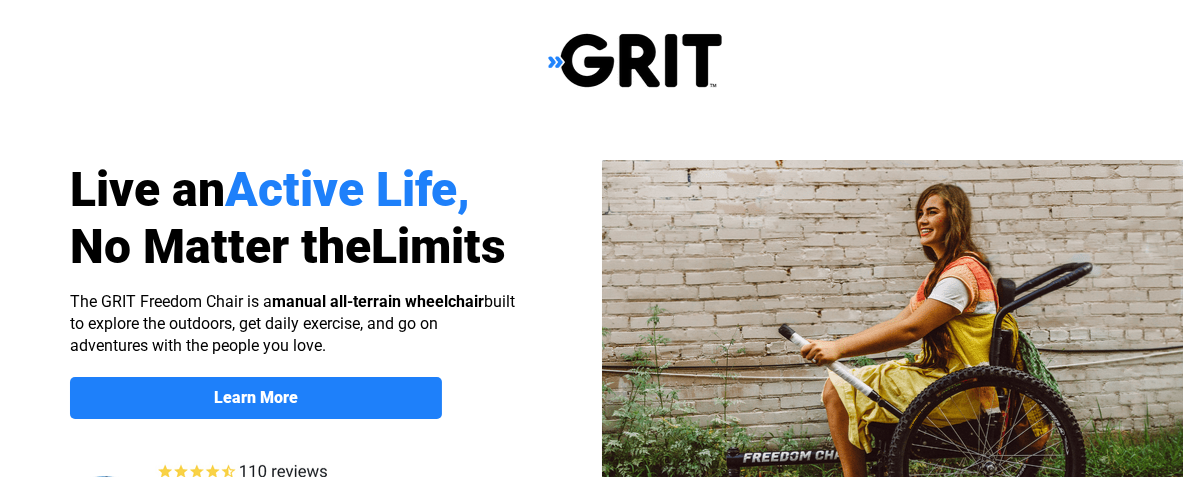 select on "US" 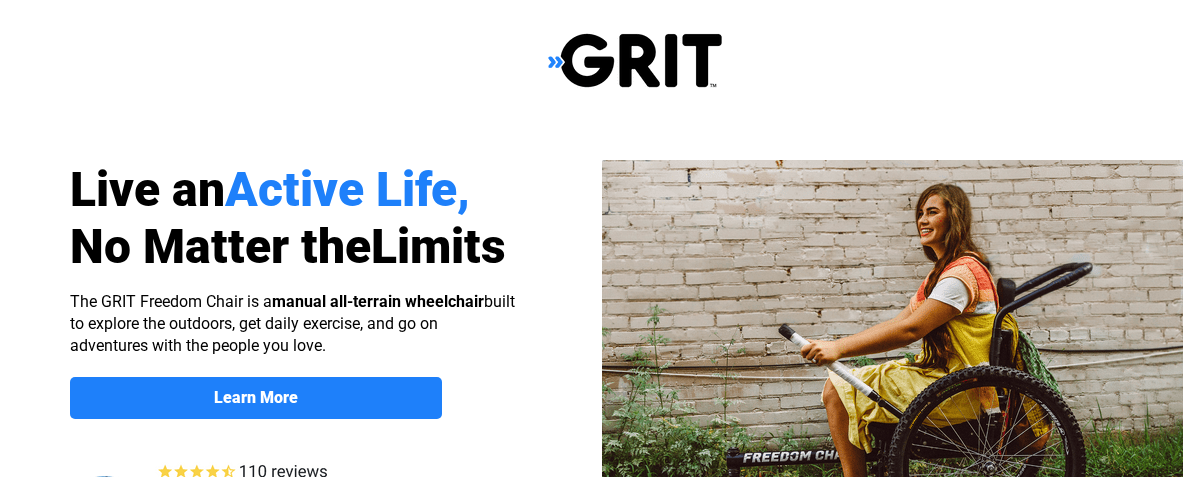 scroll, scrollTop: 0, scrollLeft: 0, axis: both 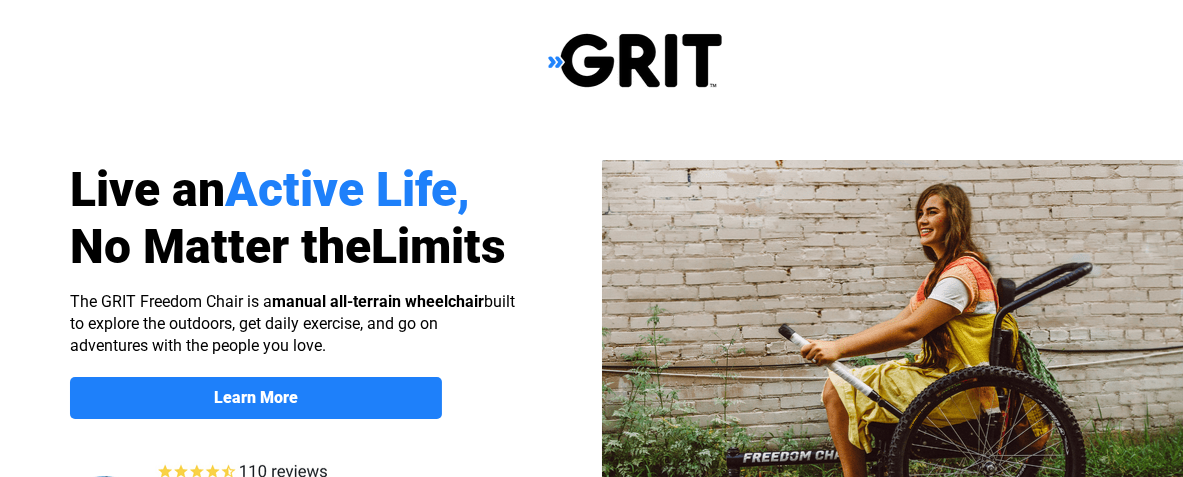 select on "US" 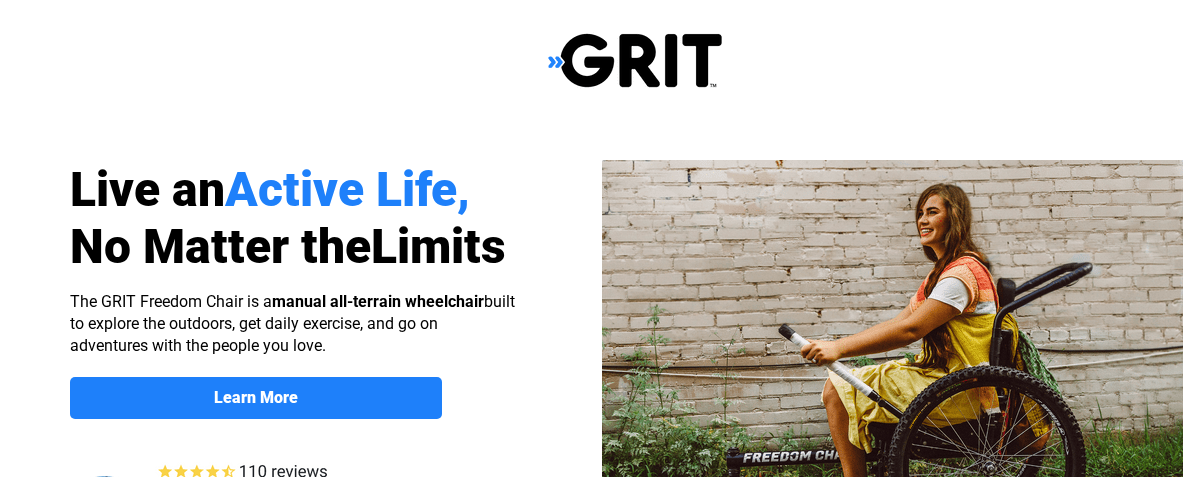 scroll, scrollTop: 0, scrollLeft: 0, axis: both 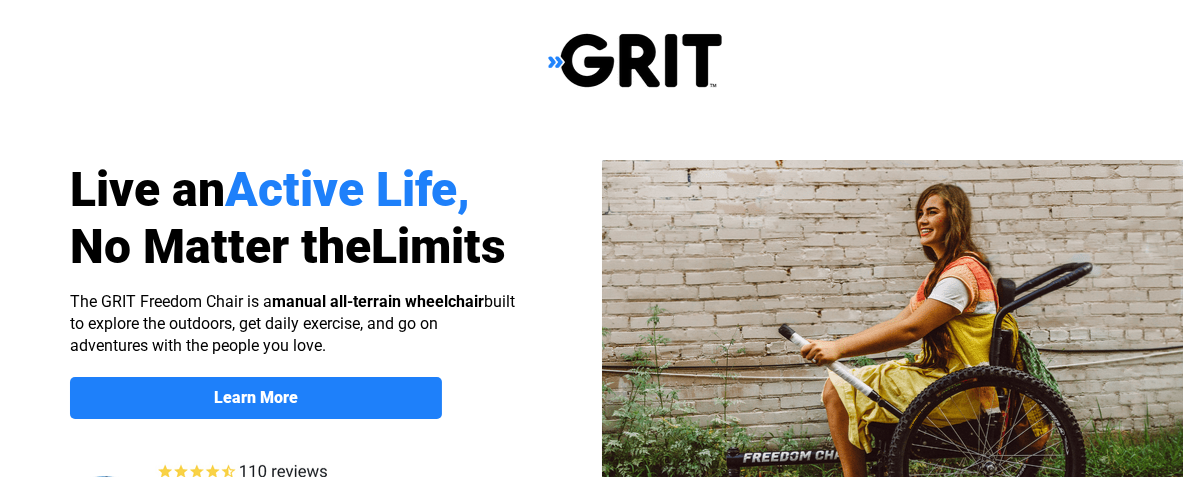 select on "US" 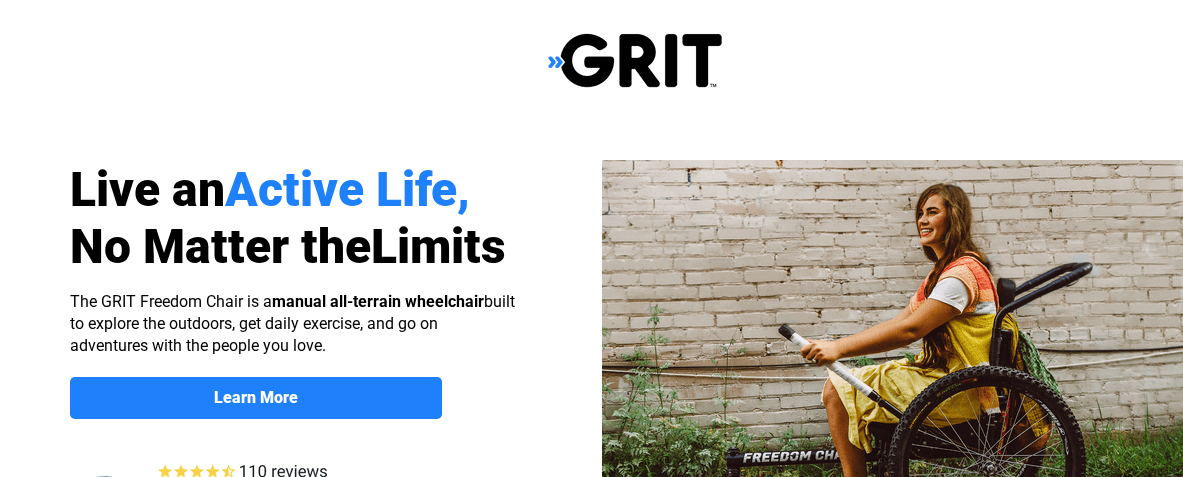 scroll, scrollTop: 0, scrollLeft: 0, axis: both 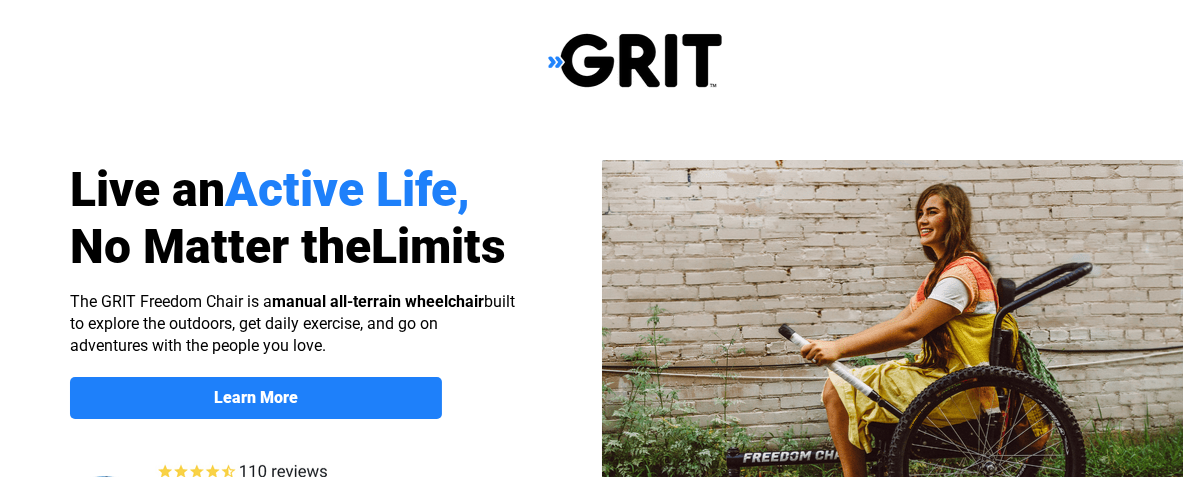 select on "US" 